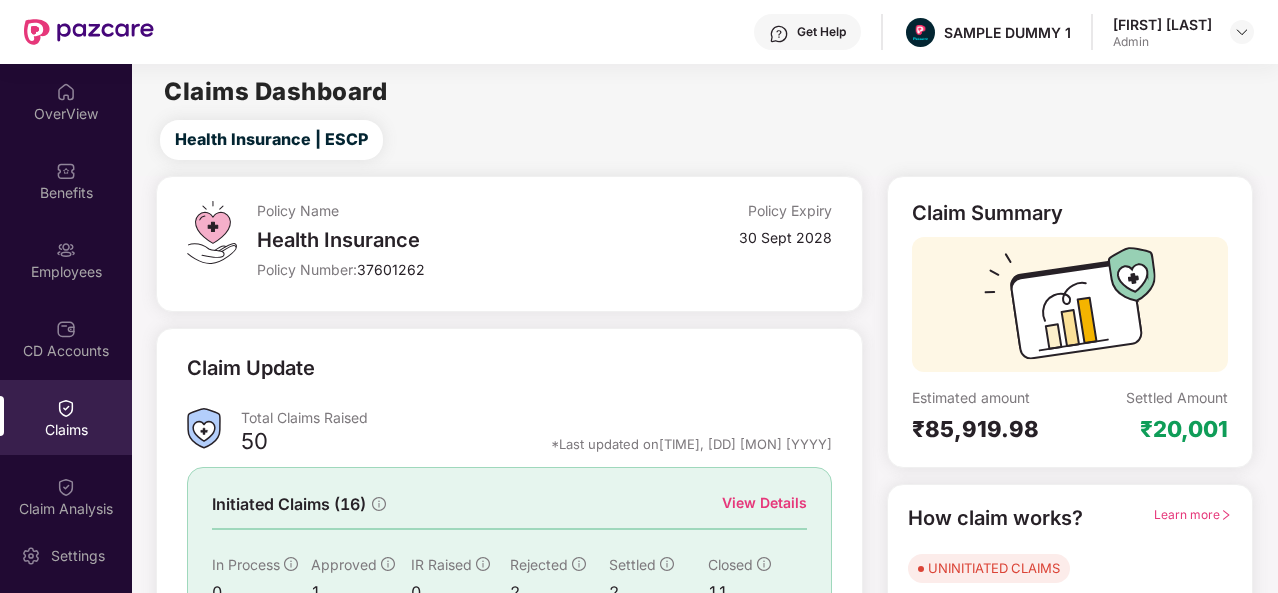 scroll, scrollTop: 0, scrollLeft: 0, axis: both 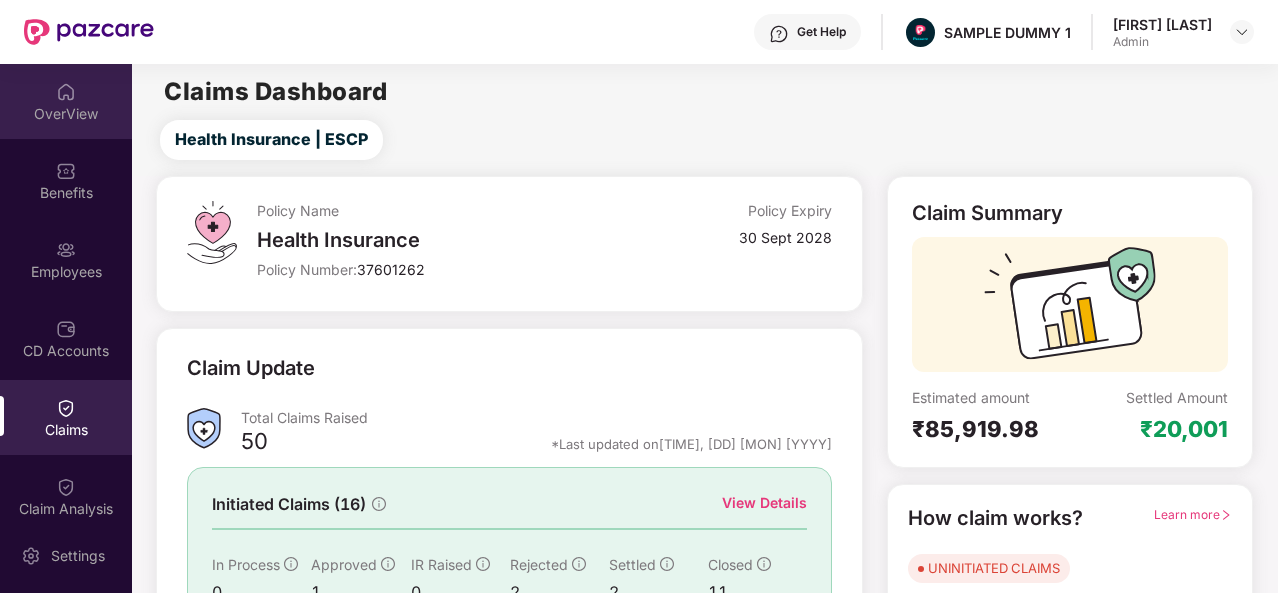 click on "OverView" at bounding box center [66, 101] 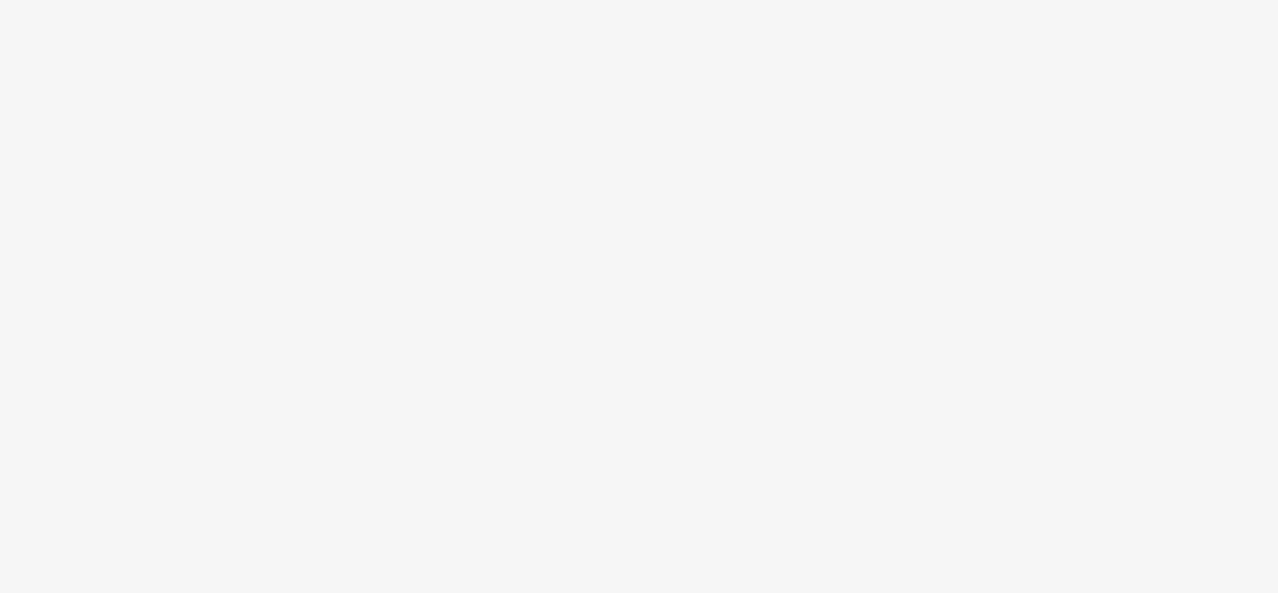scroll, scrollTop: 0, scrollLeft: 0, axis: both 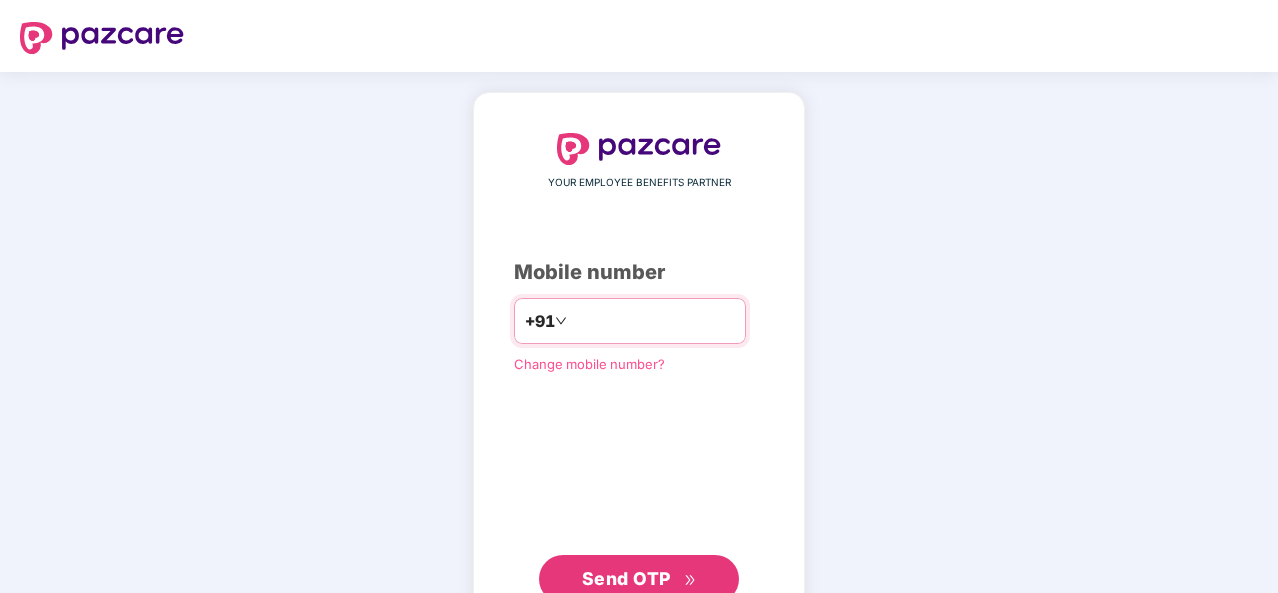type on "**********" 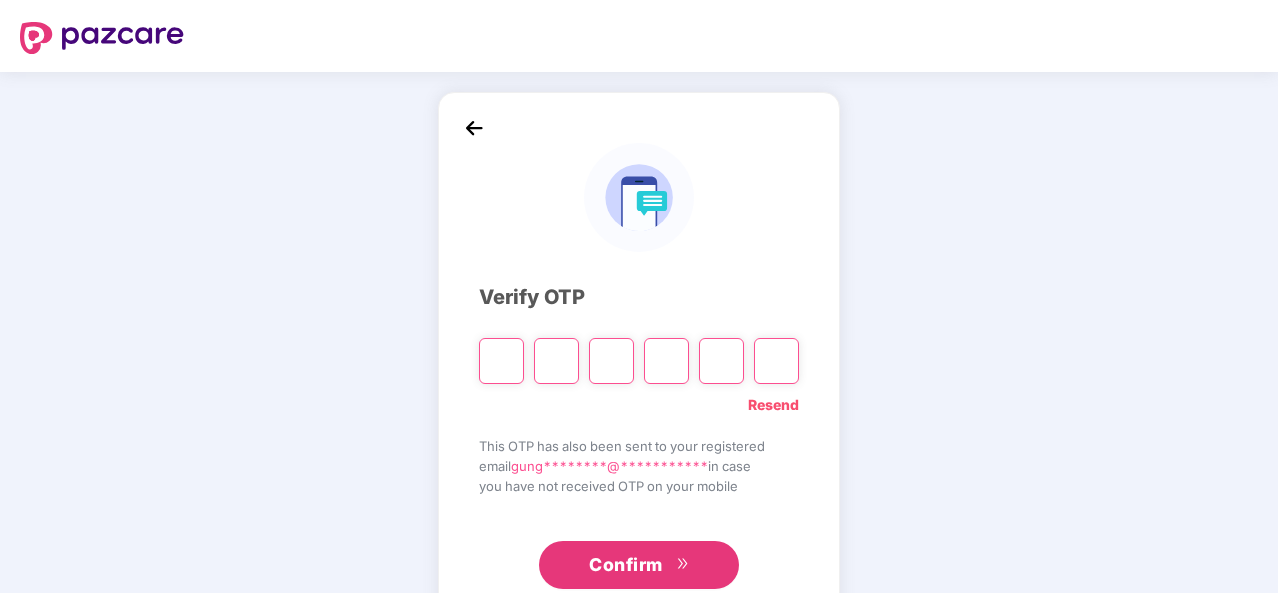 type on "*" 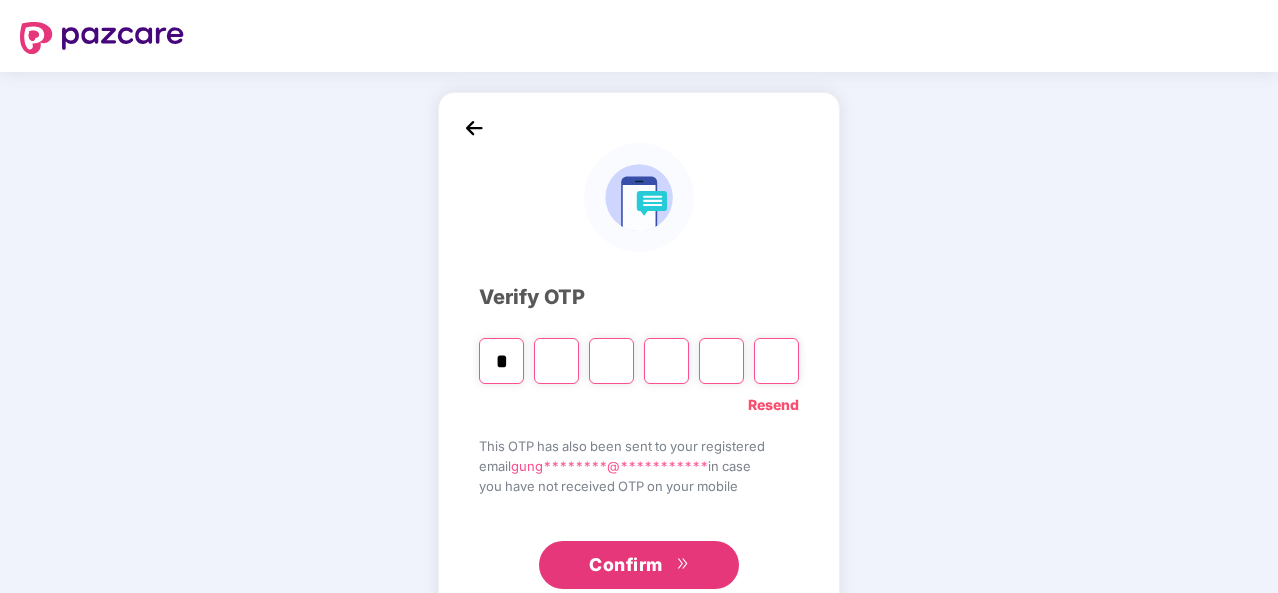 type on "*" 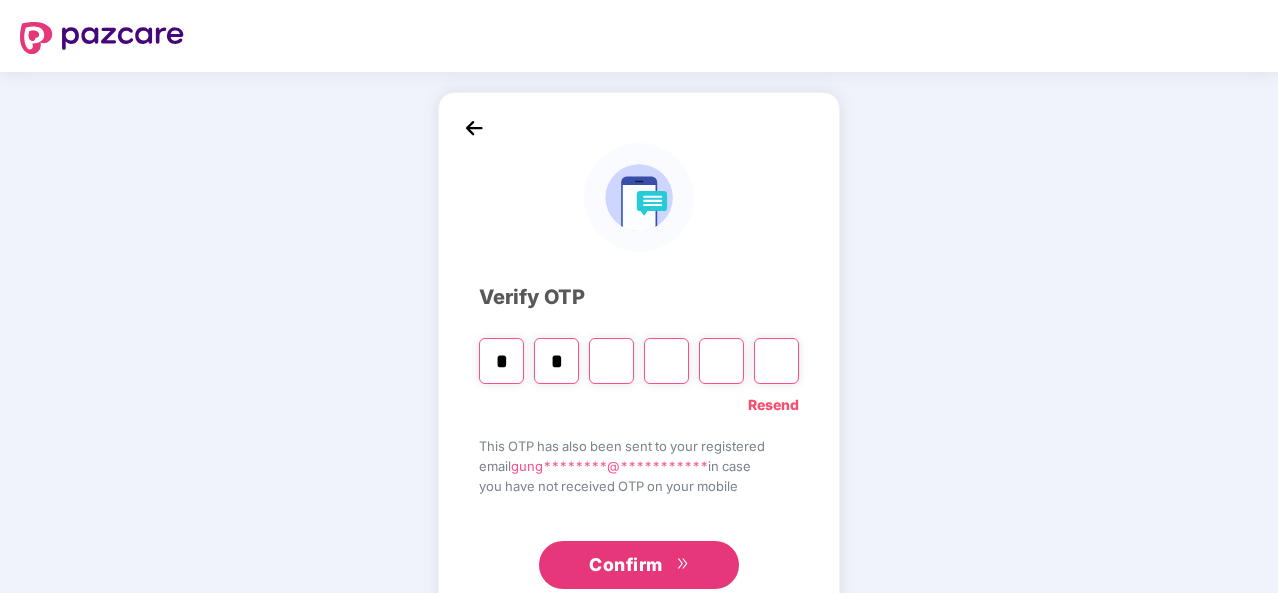 type on "*" 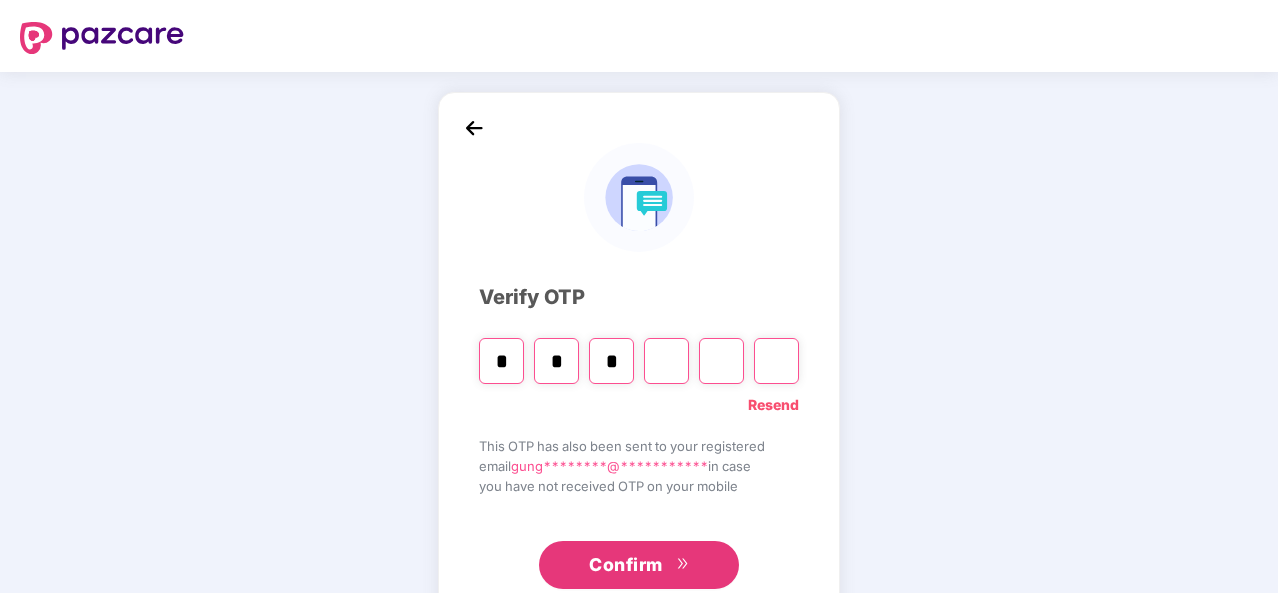 type on "*" 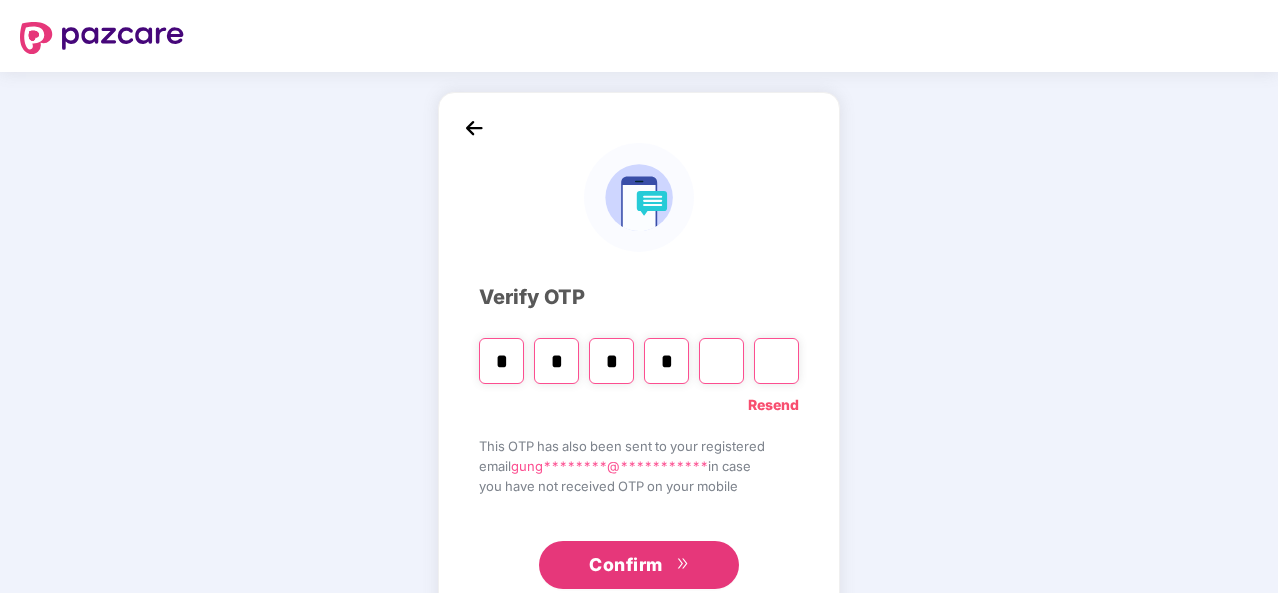 type on "*" 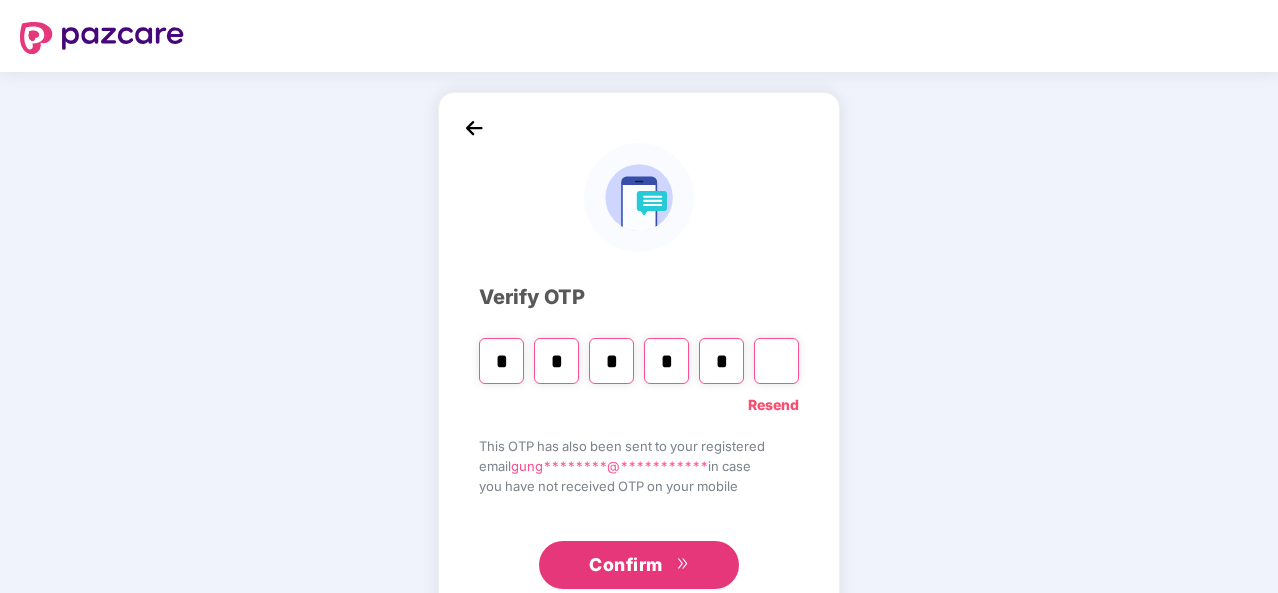 type on "*" 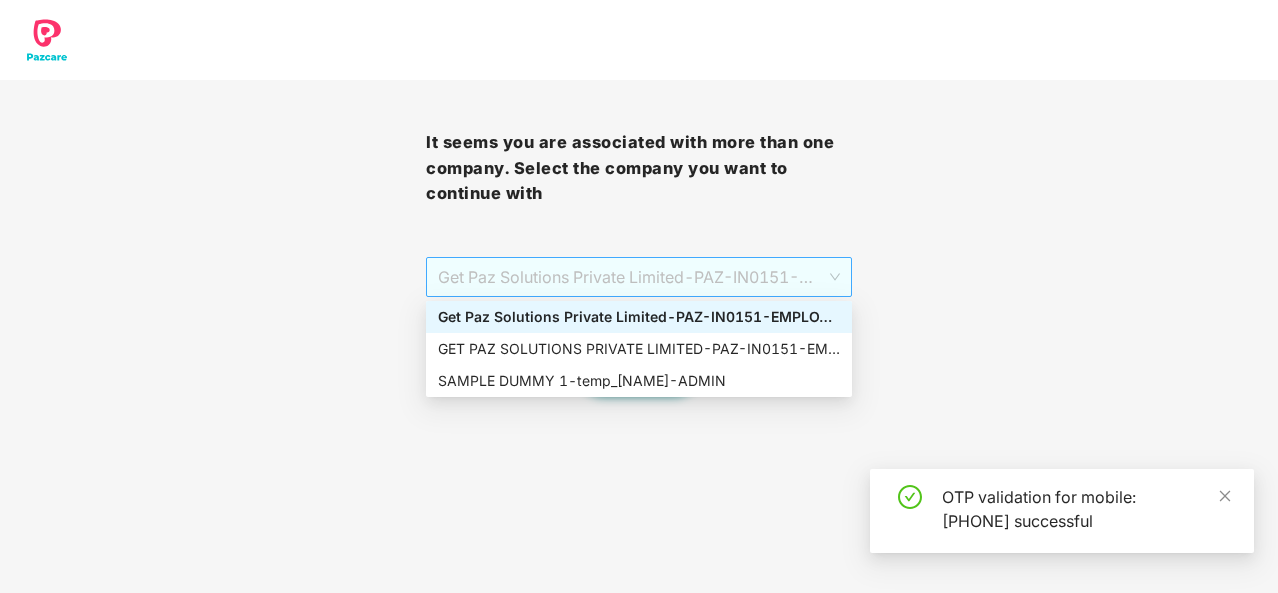 click on "[COMPANY_NAME] [COMPANY_NAME] Private Limited  -  [IDENTIFIER]  -  [ROLE]" at bounding box center [639, 277] 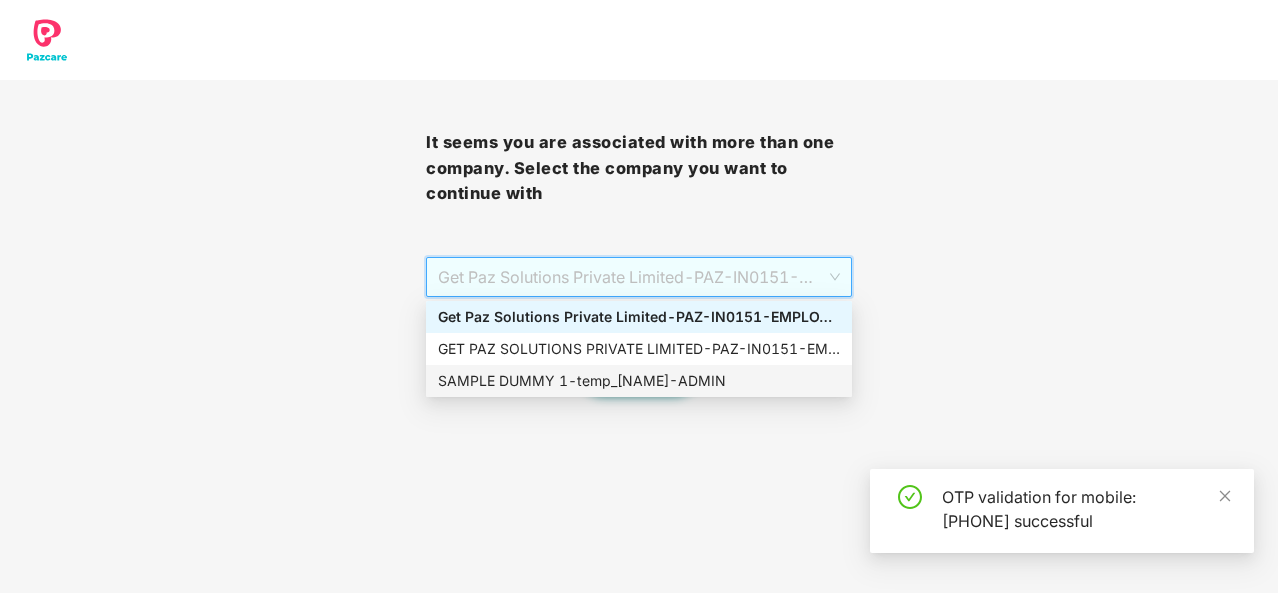 click on "[SAMPLE] [NAME] [NAME] - [IDENTIFIER] - [ROLE]" at bounding box center [639, 381] 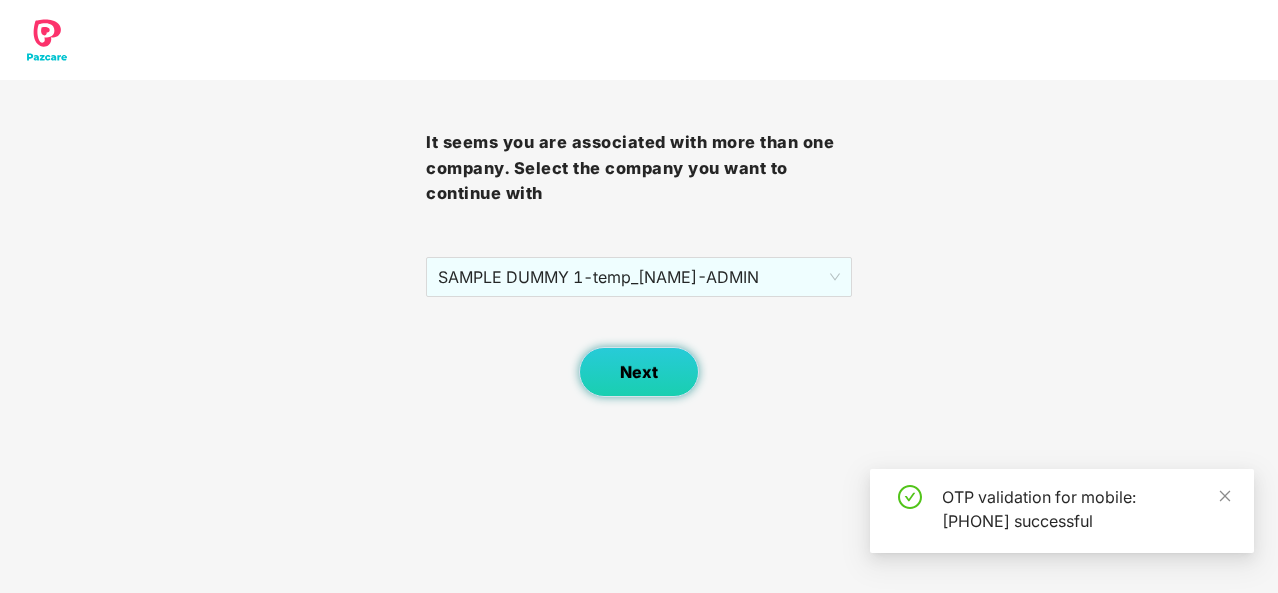 click on "Next" at bounding box center (639, 372) 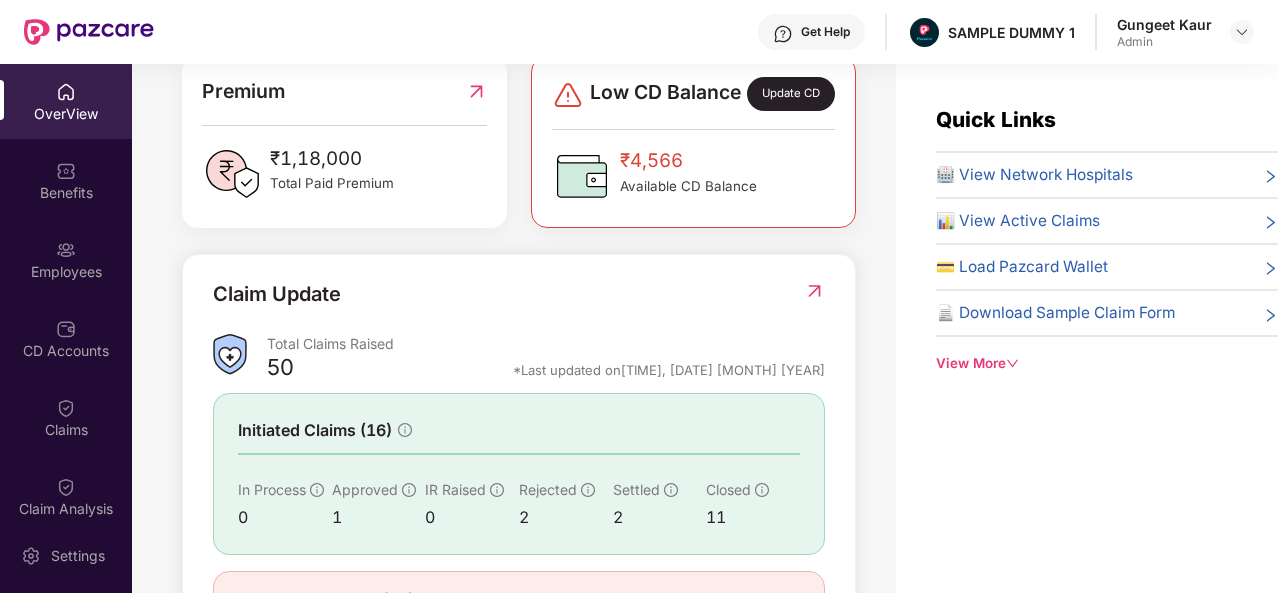 scroll, scrollTop: 647, scrollLeft: 0, axis: vertical 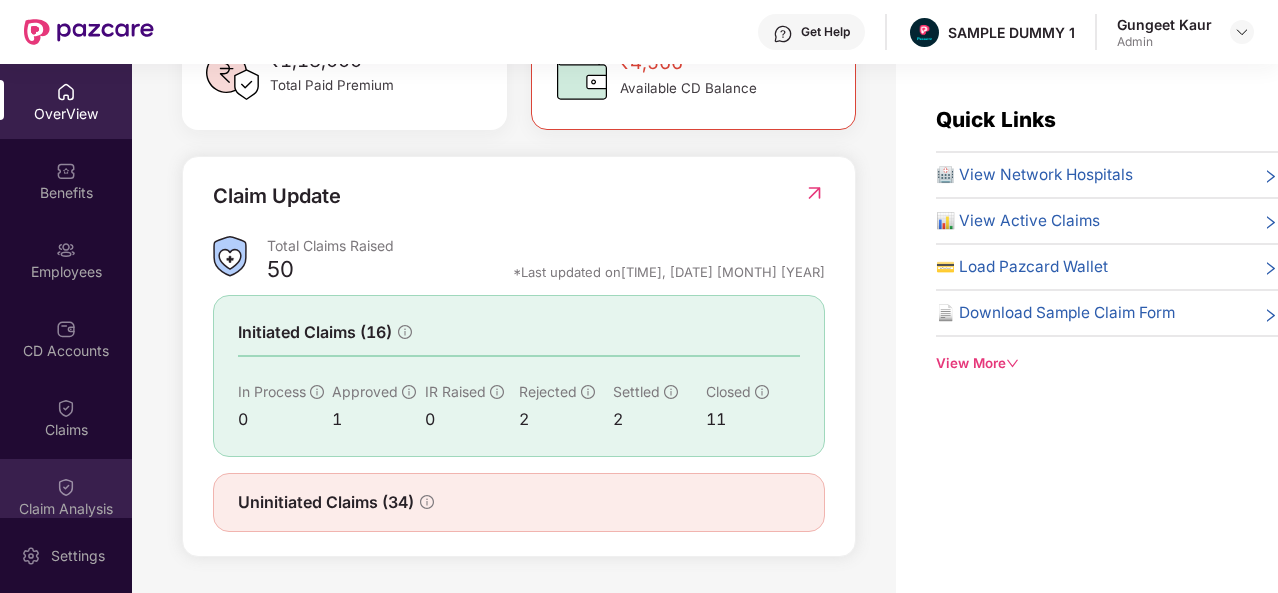 click on "Claim Analysis" at bounding box center [66, 509] 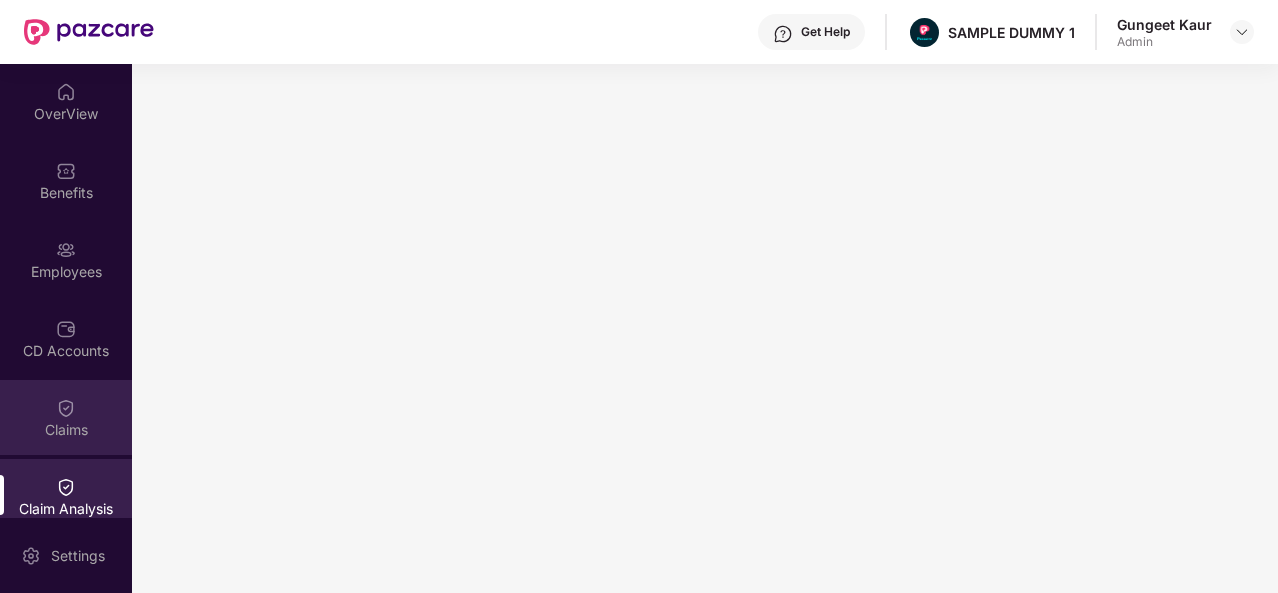 click on "Claims" at bounding box center [66, 430] 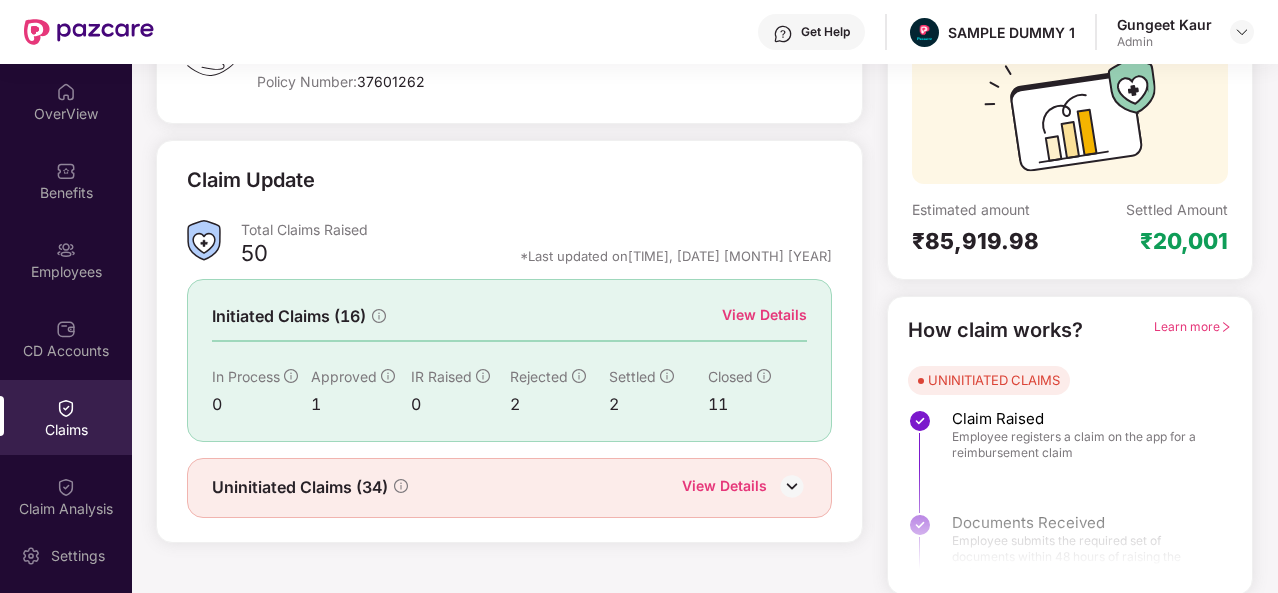 scroll, scrollTop: 188, scrollLeft: 0, axis: vertical 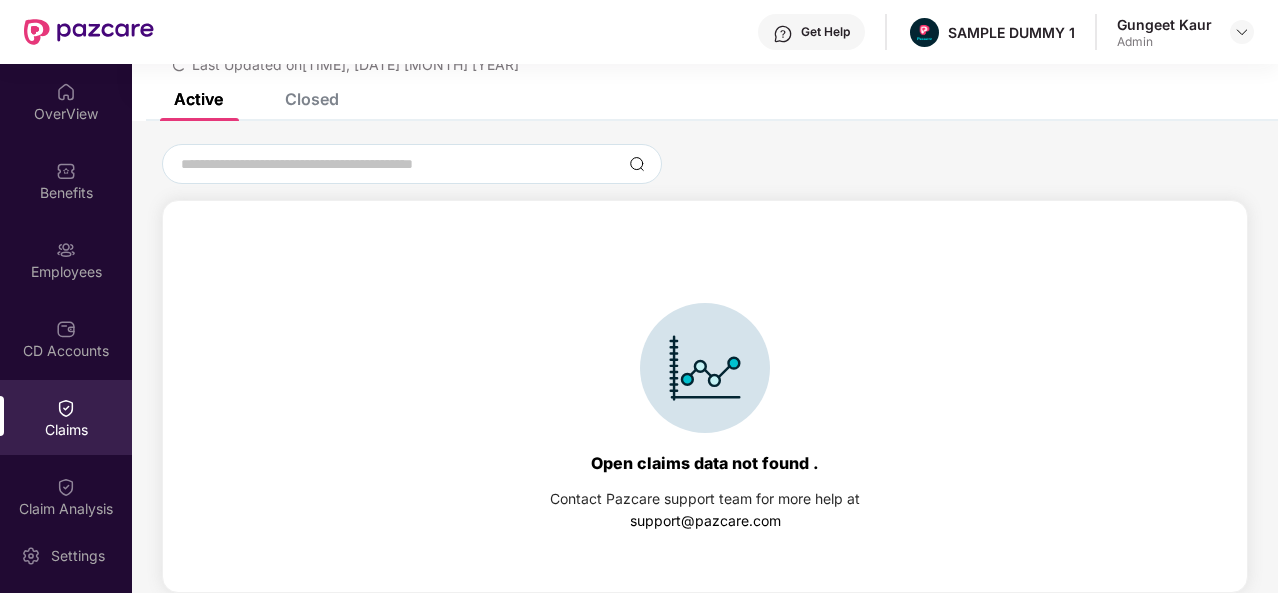 click on "Closed" at bounding box center [312, 99] 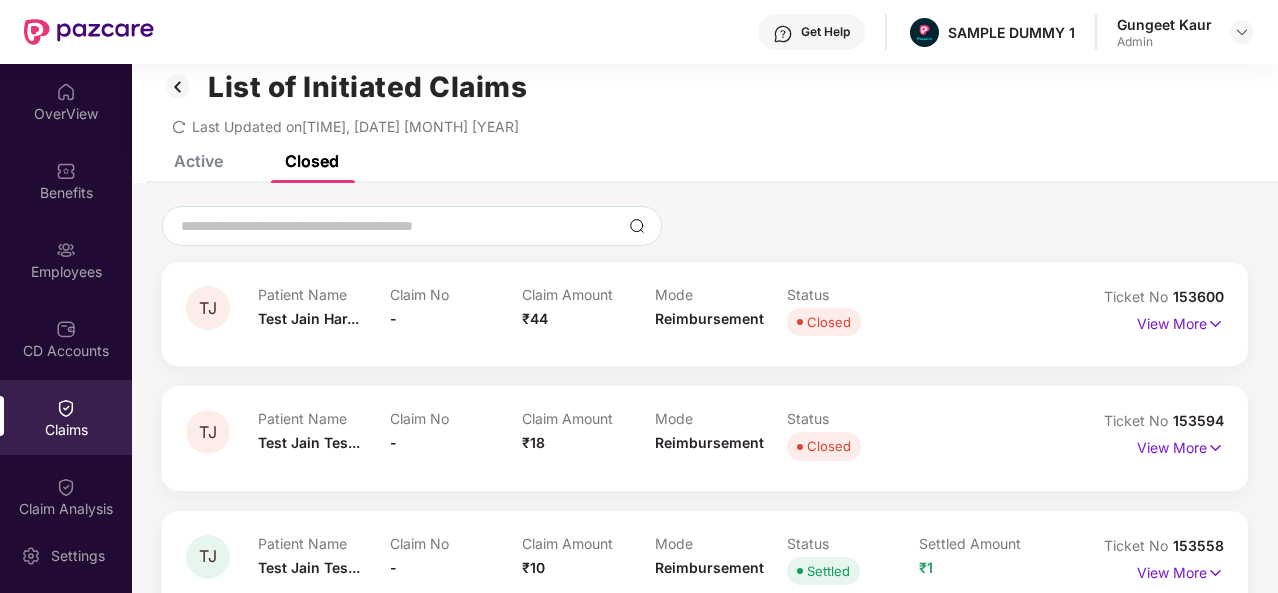 scroll, scrollTop: 0, scrollLeft: 0, axis: both 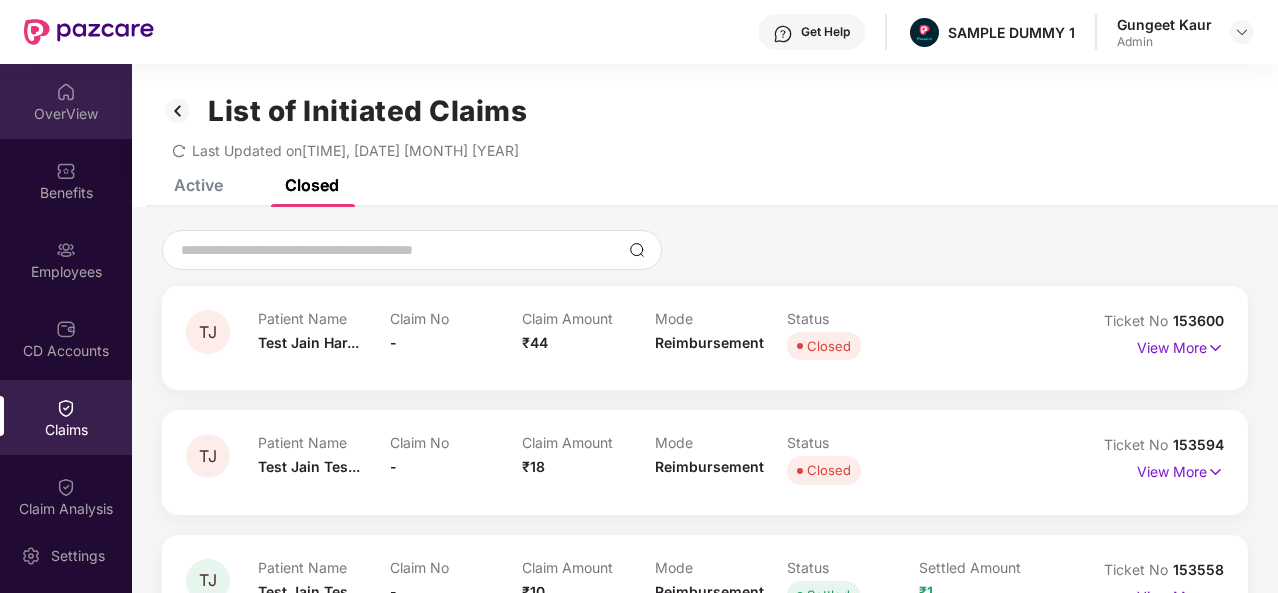 click at bounding box center [66, 92] 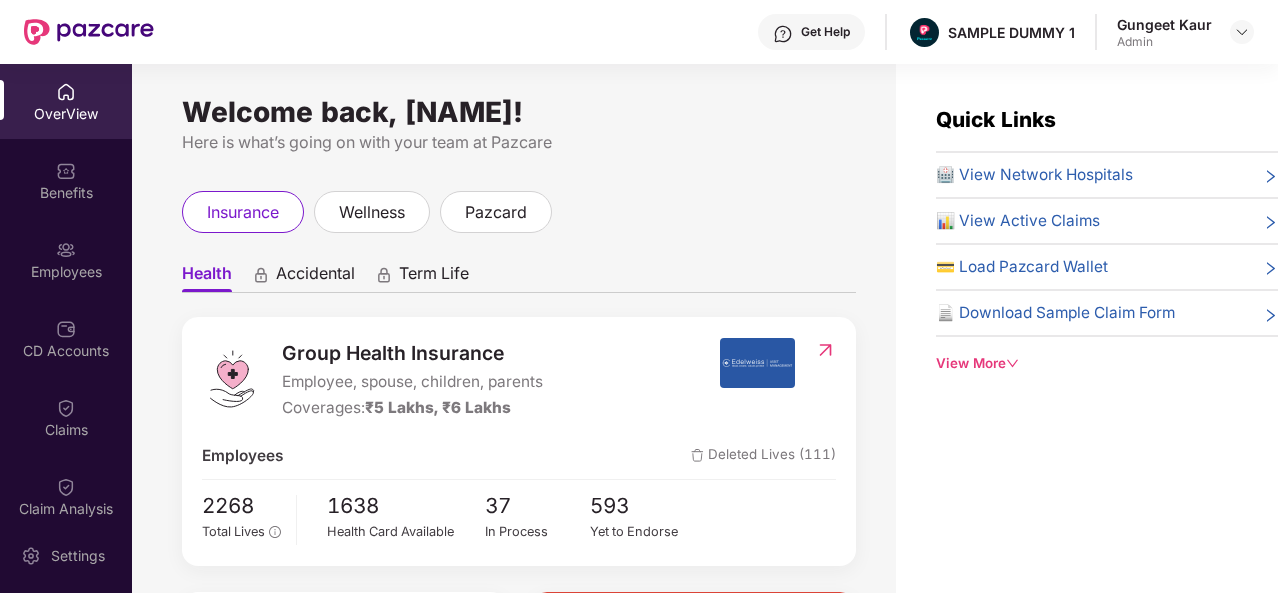 click on "Employees" at bounding box center [66, 259] 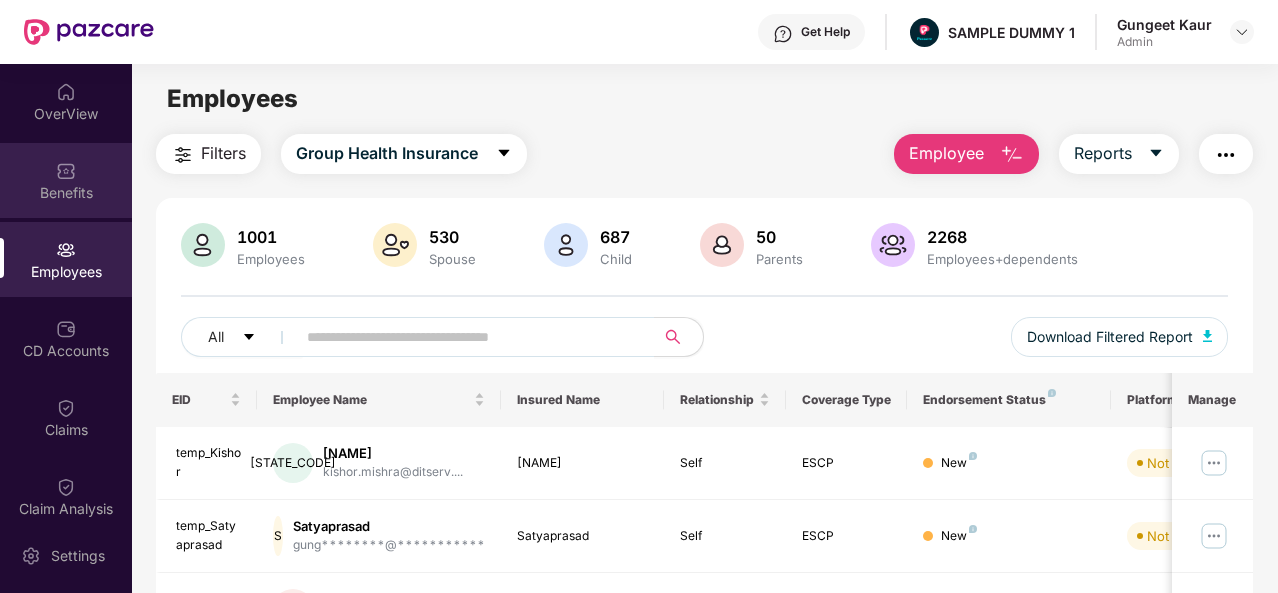 click on "Benefits" at bounding box center (66, 193) 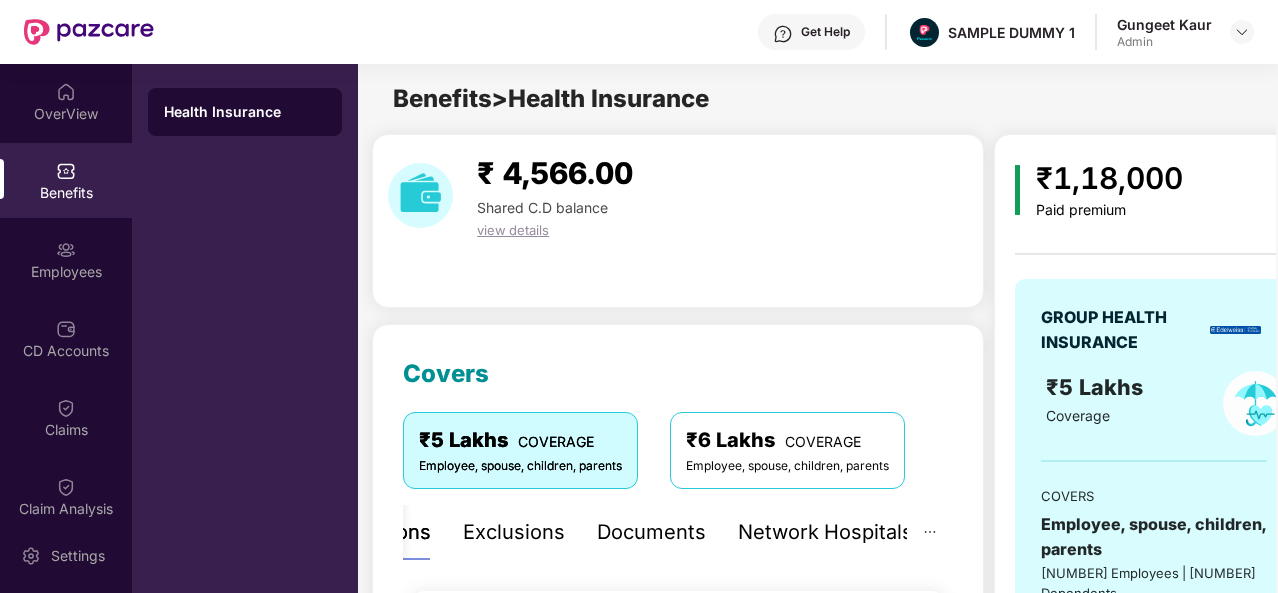 click on "Network Hospitals" at bounding box center [825, 532] 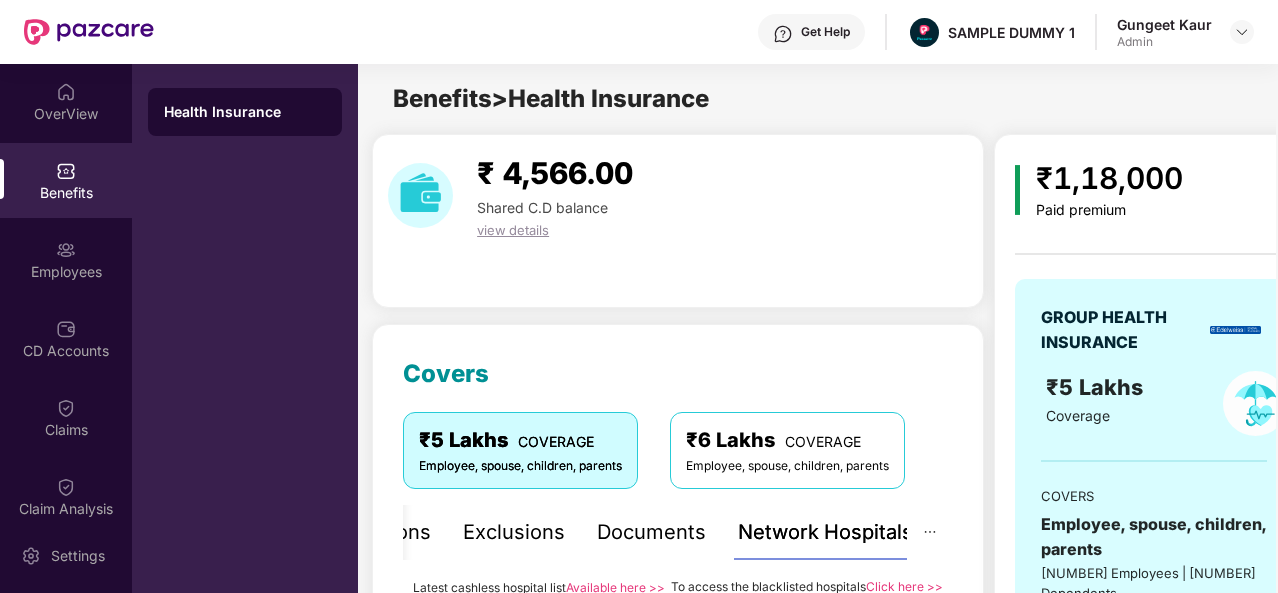 scroll, scrollTop: 323, scrollLeft: 0, axis: vertical 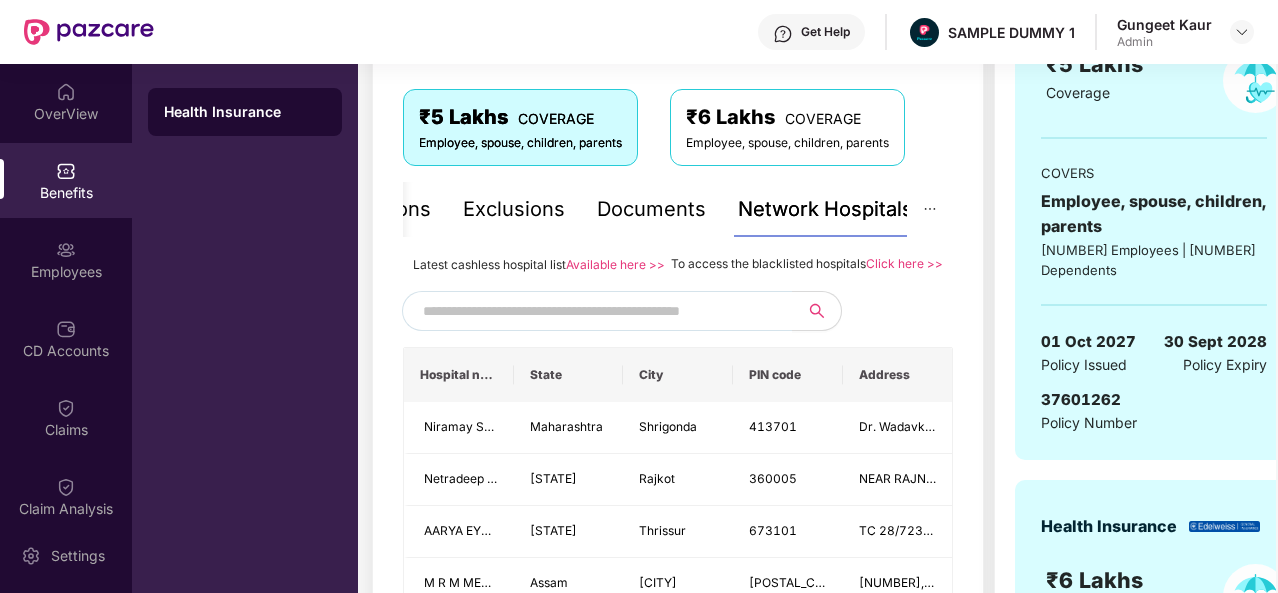 click at bounding box center (594, 311) 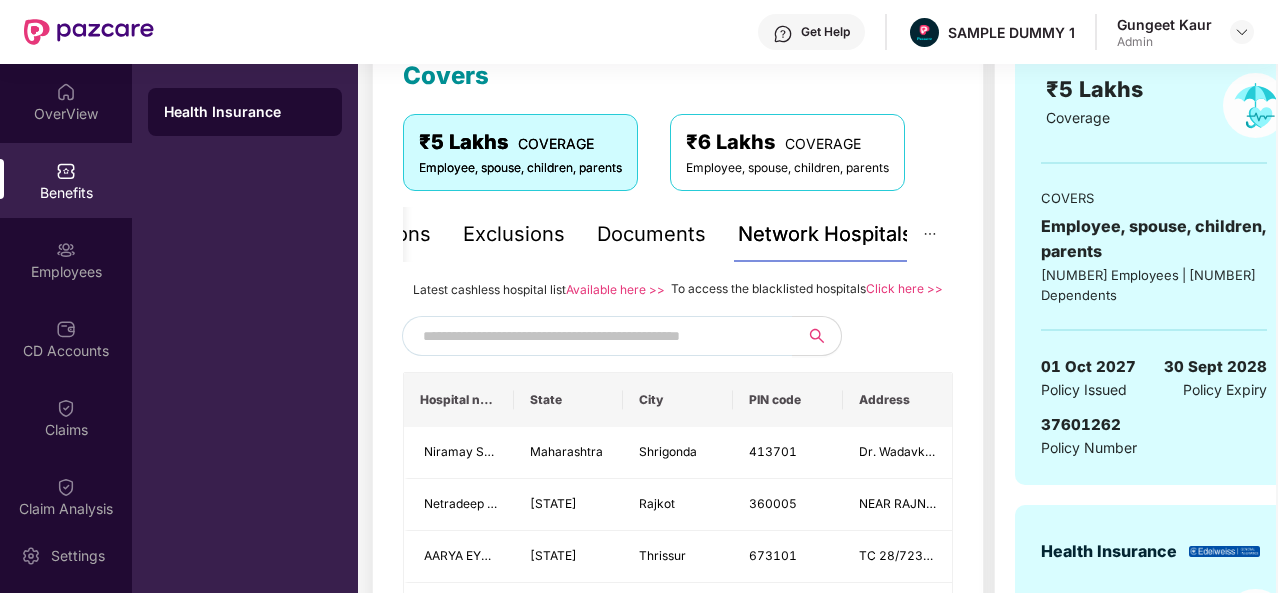 scroll, scrollTop: 297, scrollLeft: 0, axis: vertical 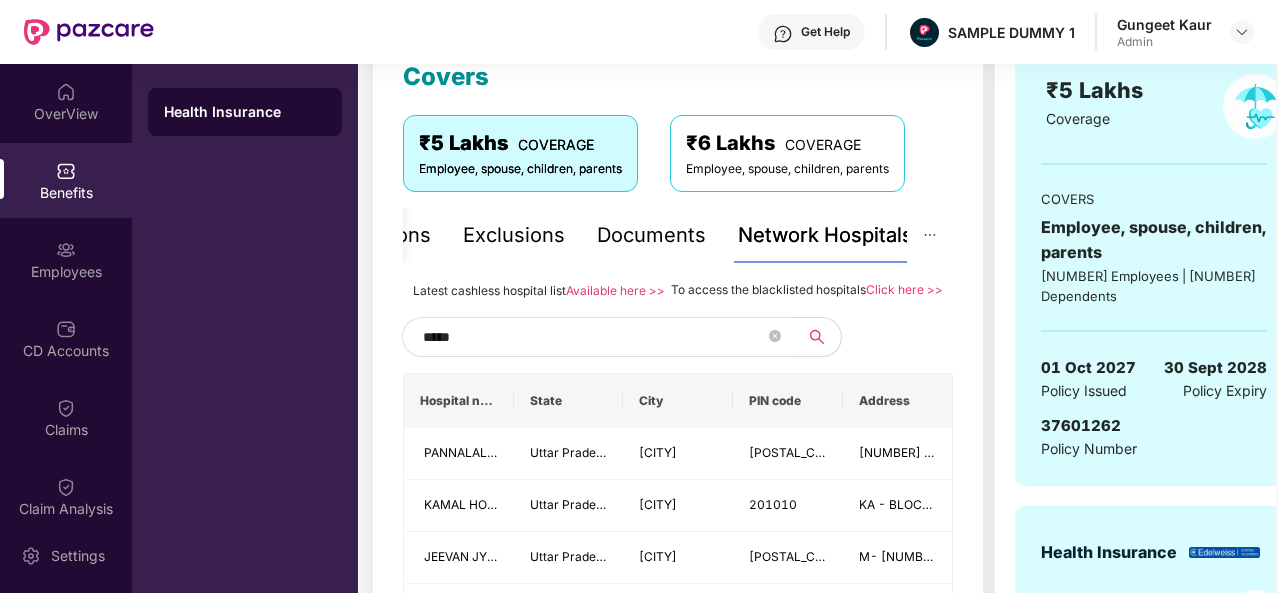 type on "******" 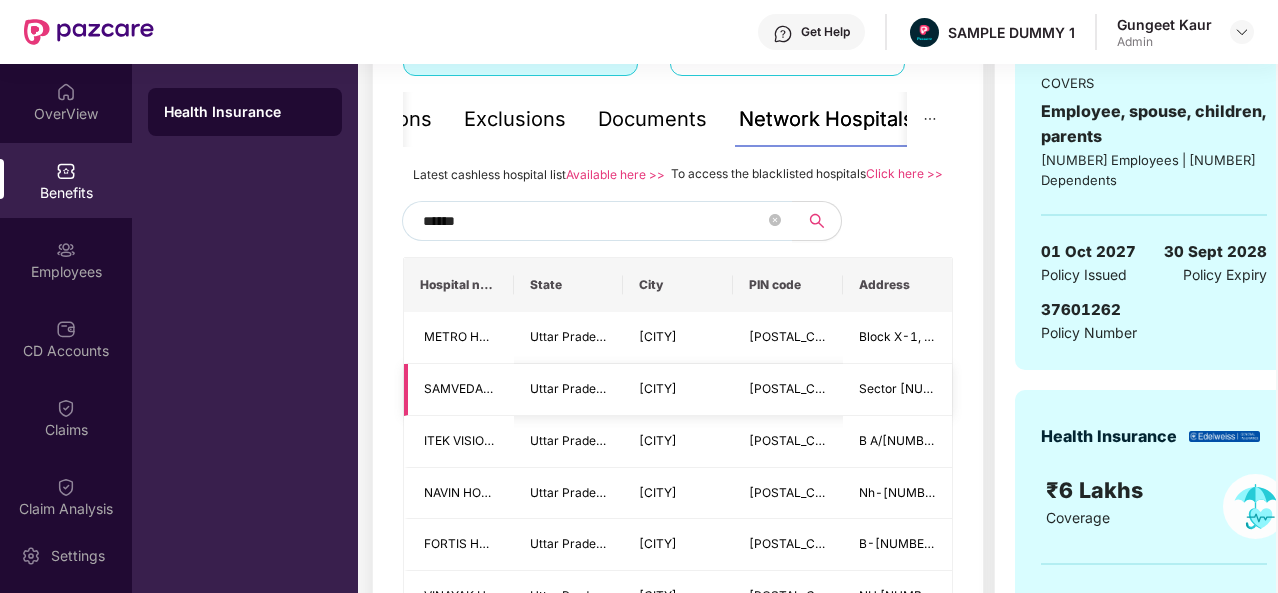 scroll, scrollTop: 411, scrollLeft: 0, axis: vertical 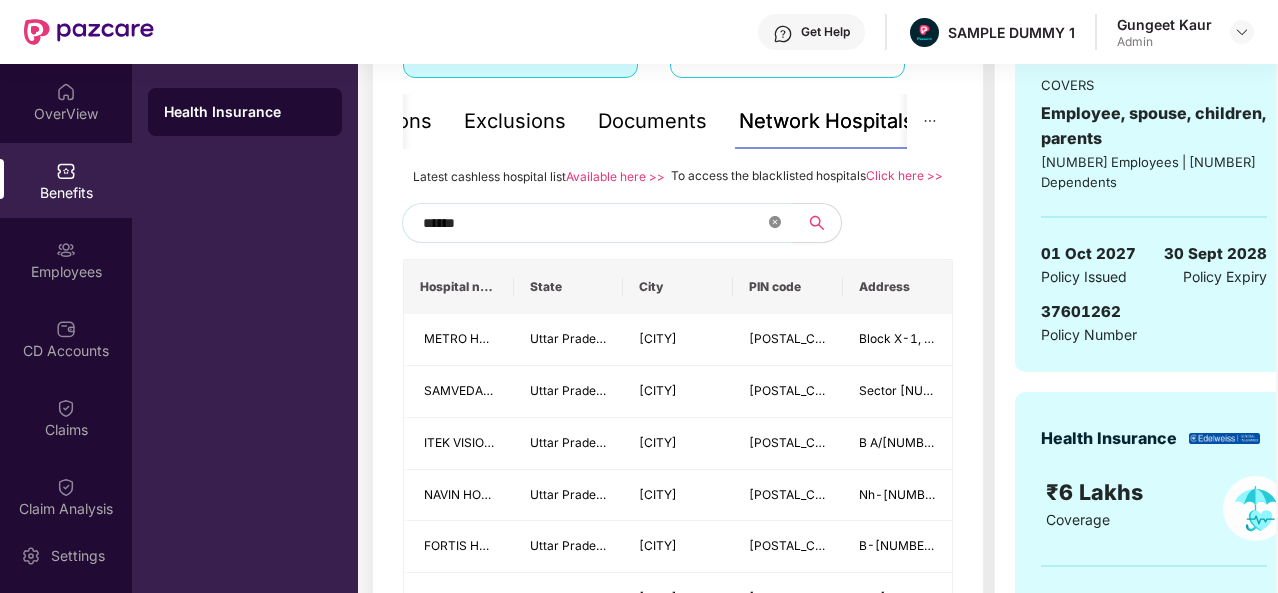 click 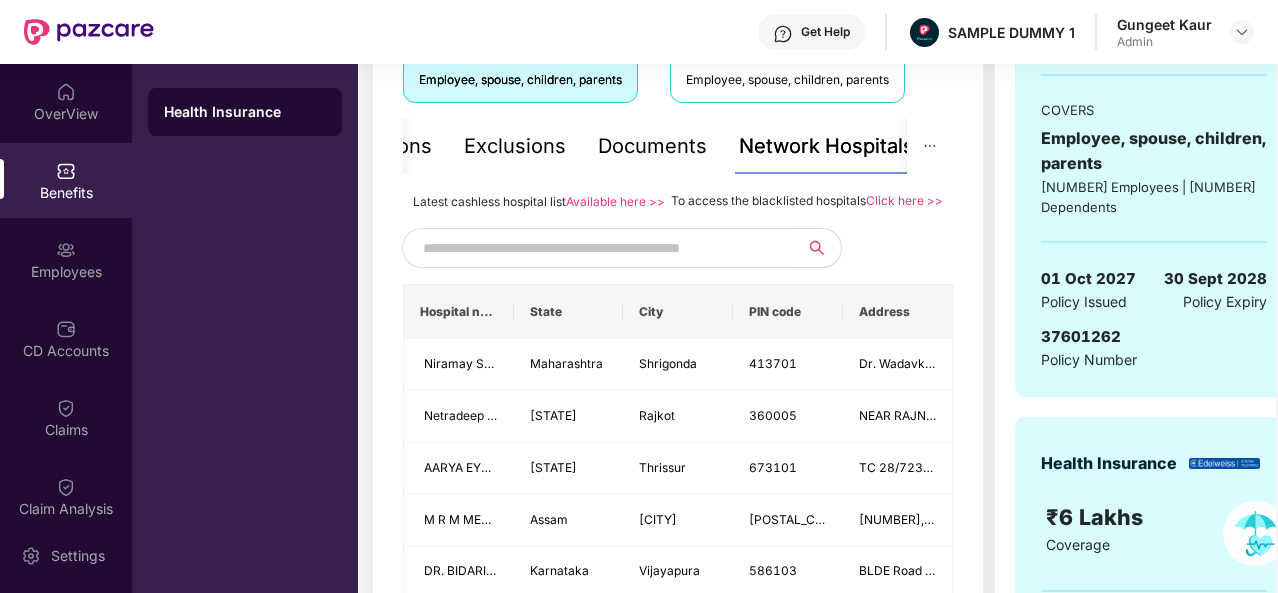 scroll, scrollTop: 297, scrollLeft: 0, axis: vertical 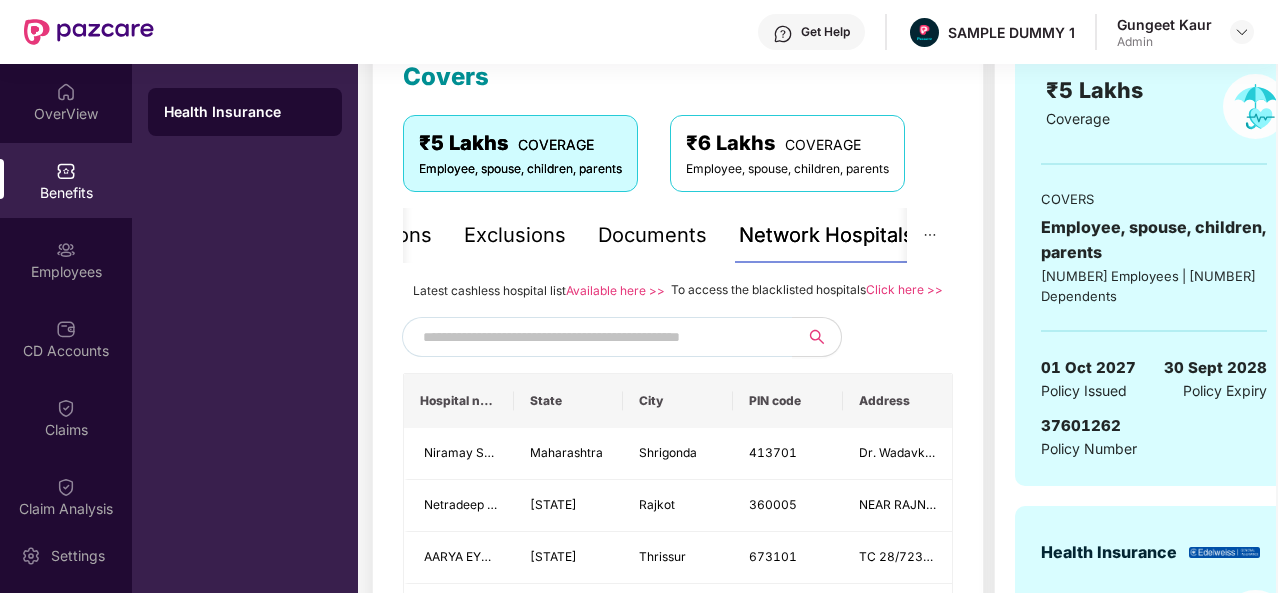 click on "Documents" at bounding box center [652, 235] 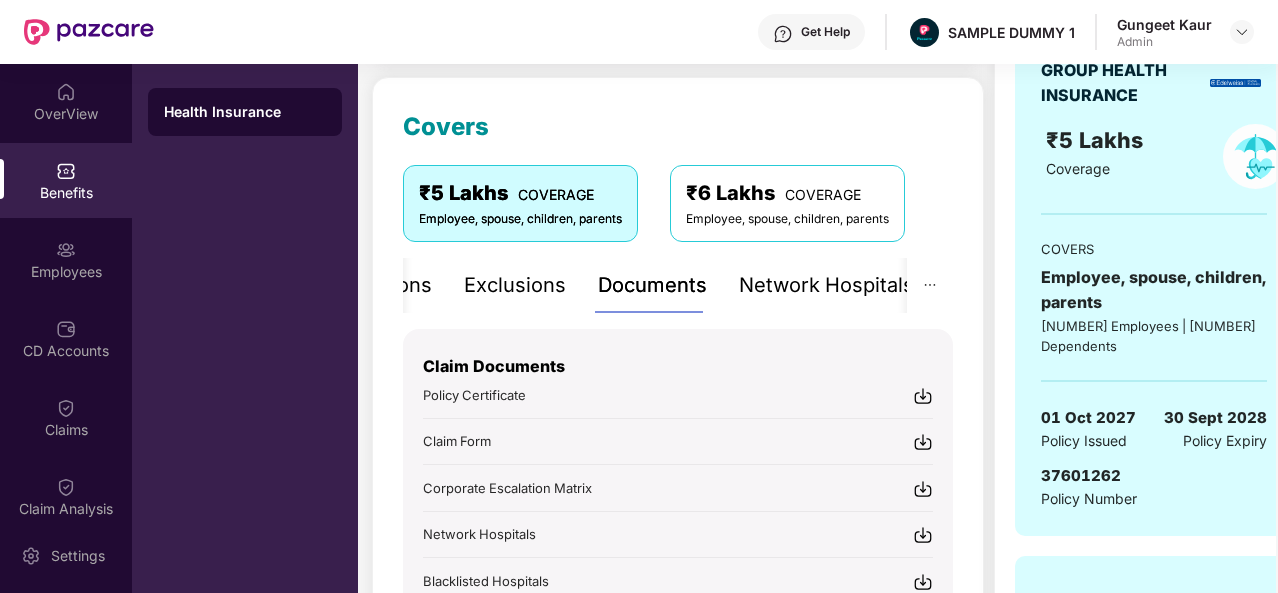 scroll, scrollTop: 246, scrollLeft: 0, axis: vertical 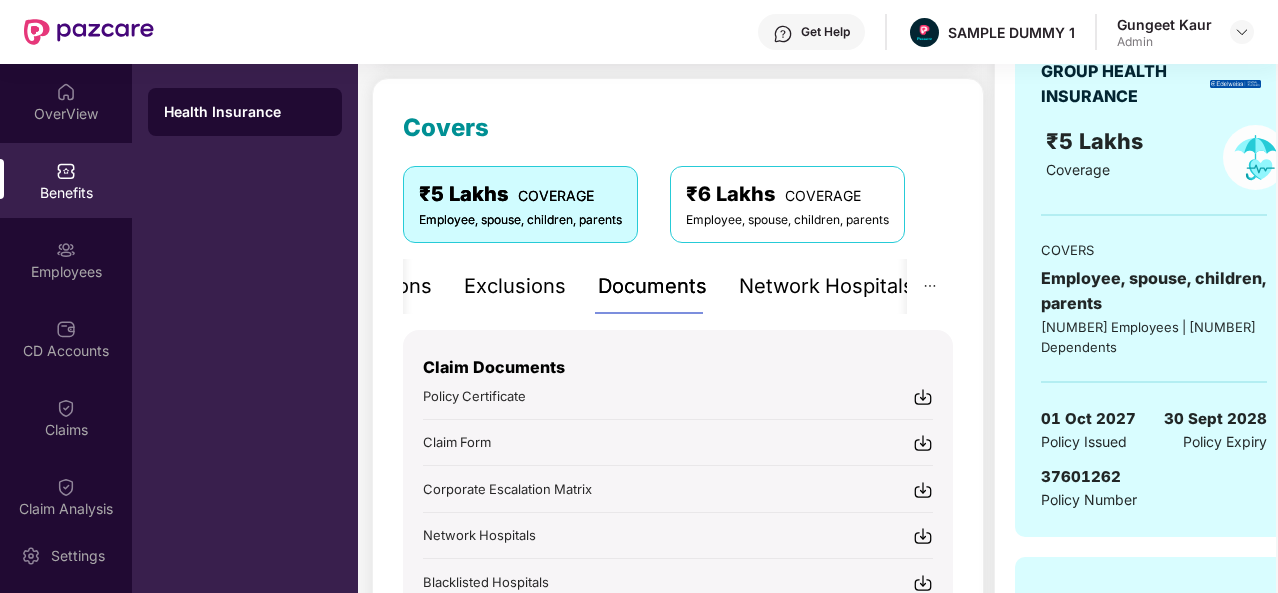 click on "Exclusions" at bounding box center [515, 286] 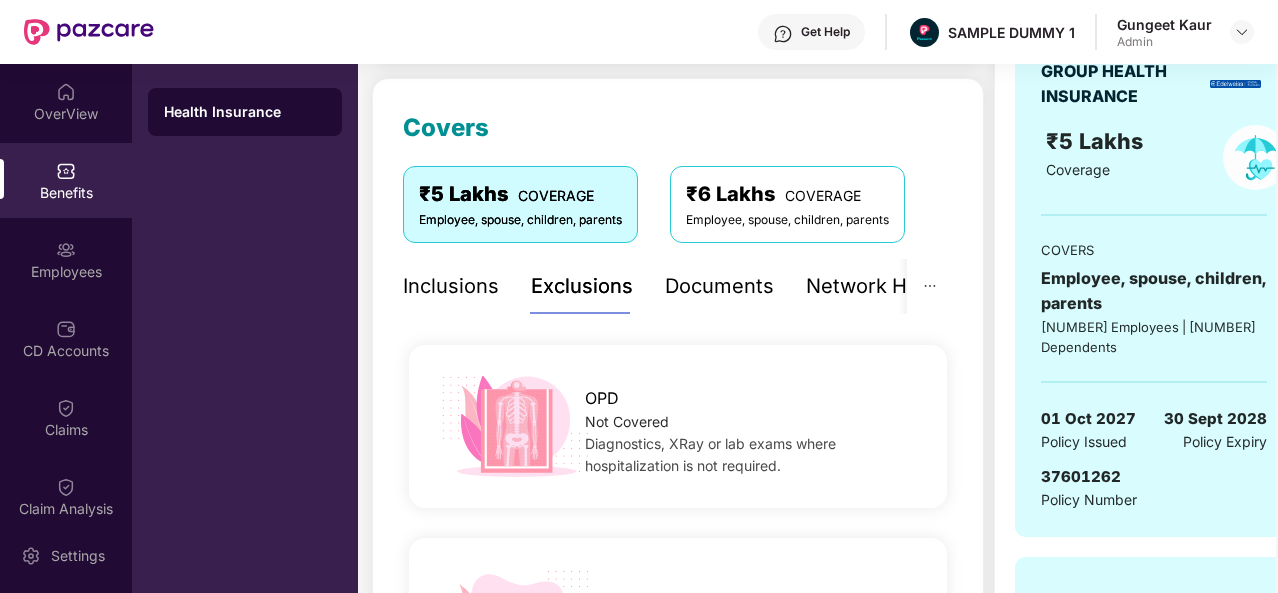 click on "Inclusions" at bounding box center [451, 286] 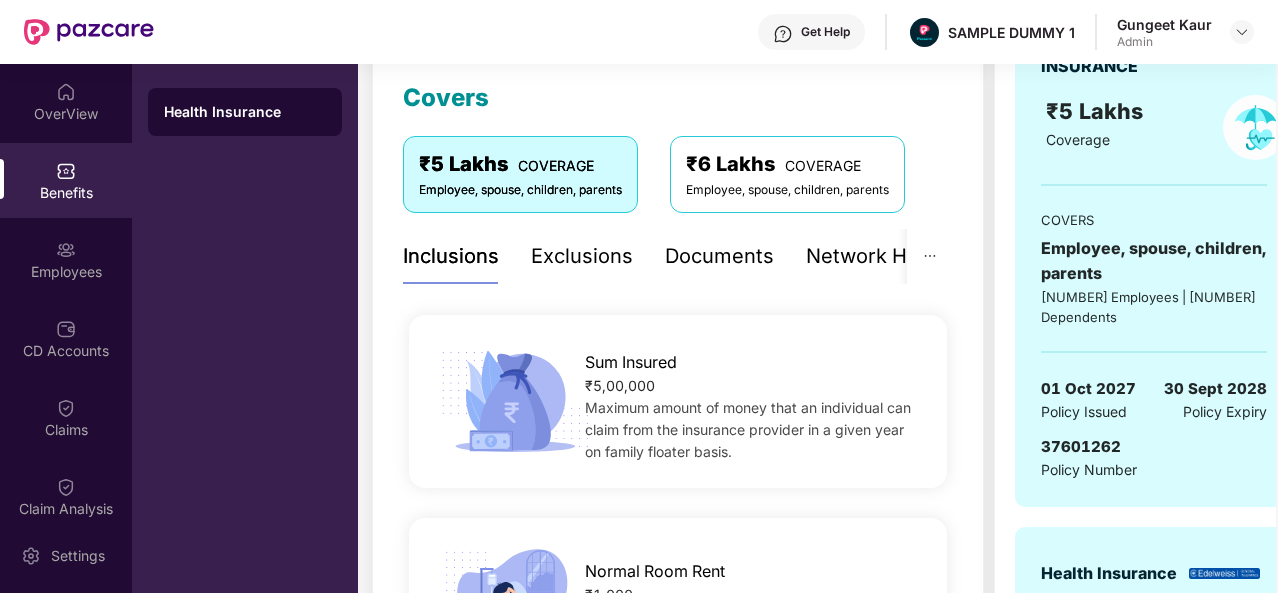scroll, scrollTop: 0, scrollLeft: 0, axis: both 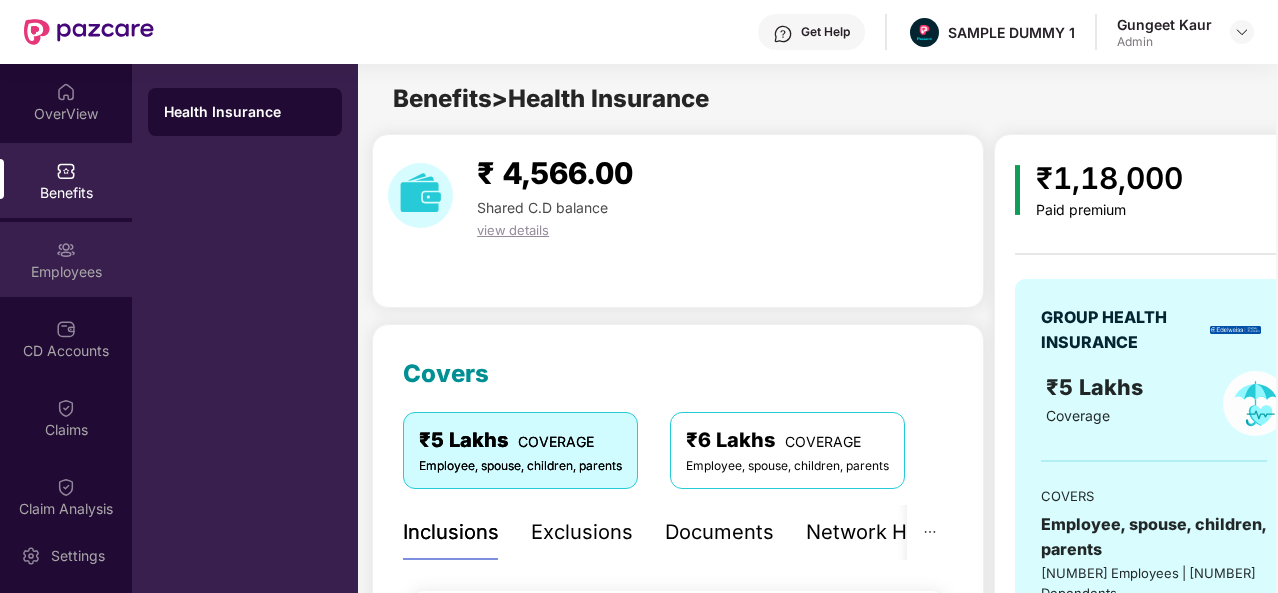 click on "Employees" at bounding box center (66, 259) 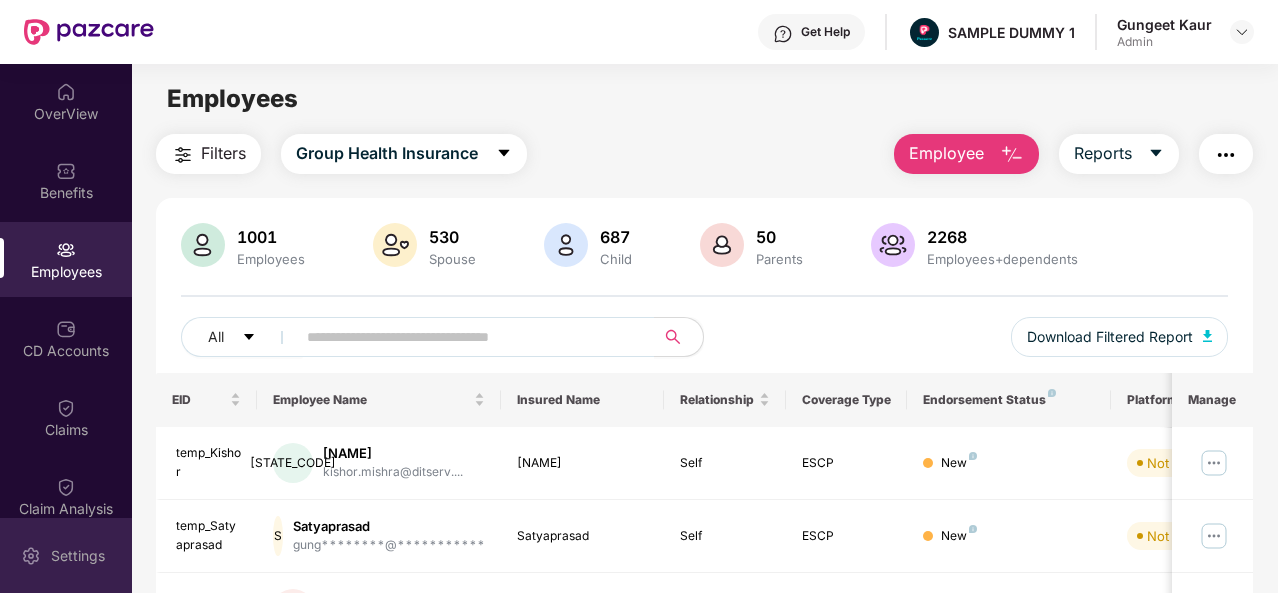 click on "Settings" at bounding box center (66, 555) 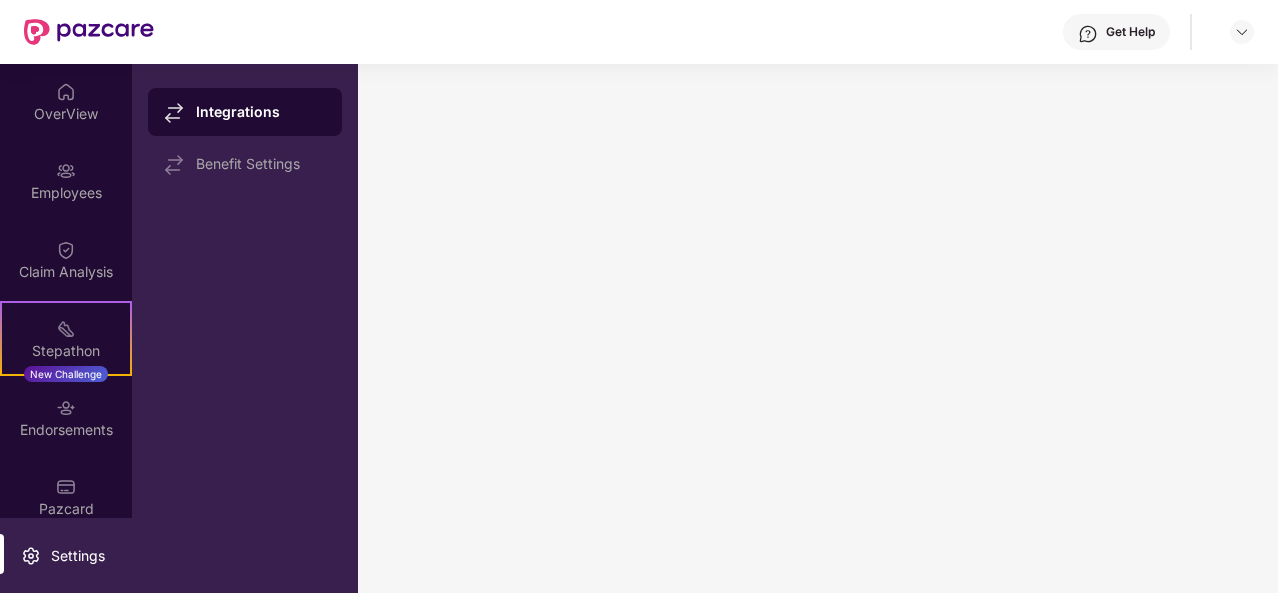 scroll, scrollTop: 0, scrollLeft: 0, axis: both 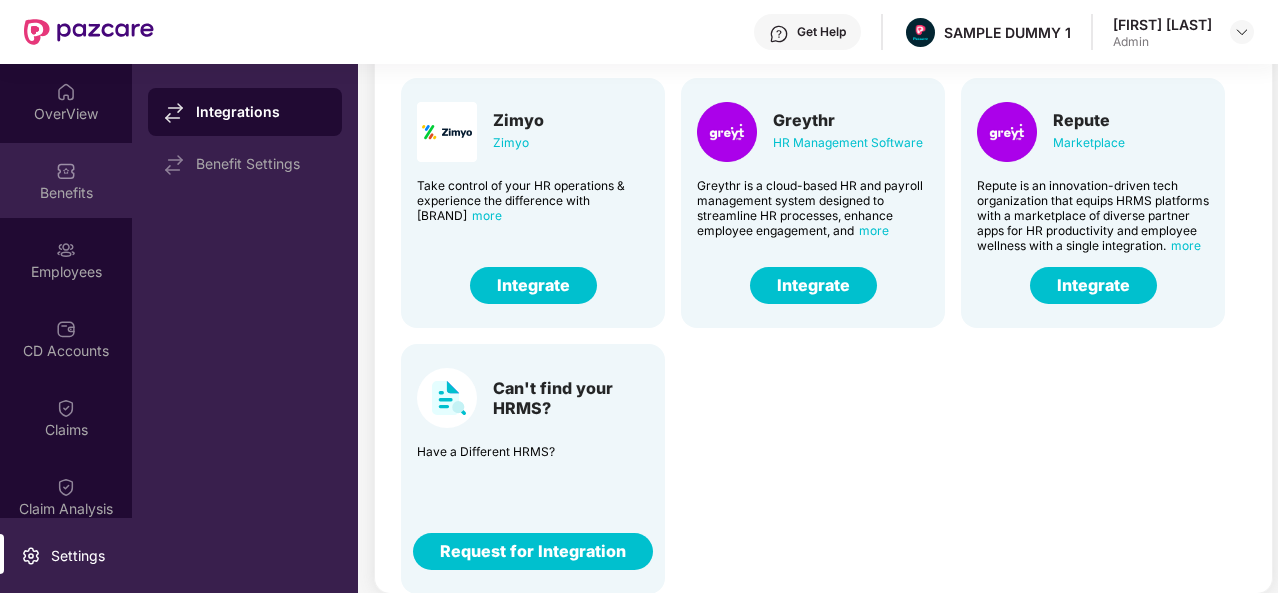 click on "Benefits" at bounding box center (66, 193) 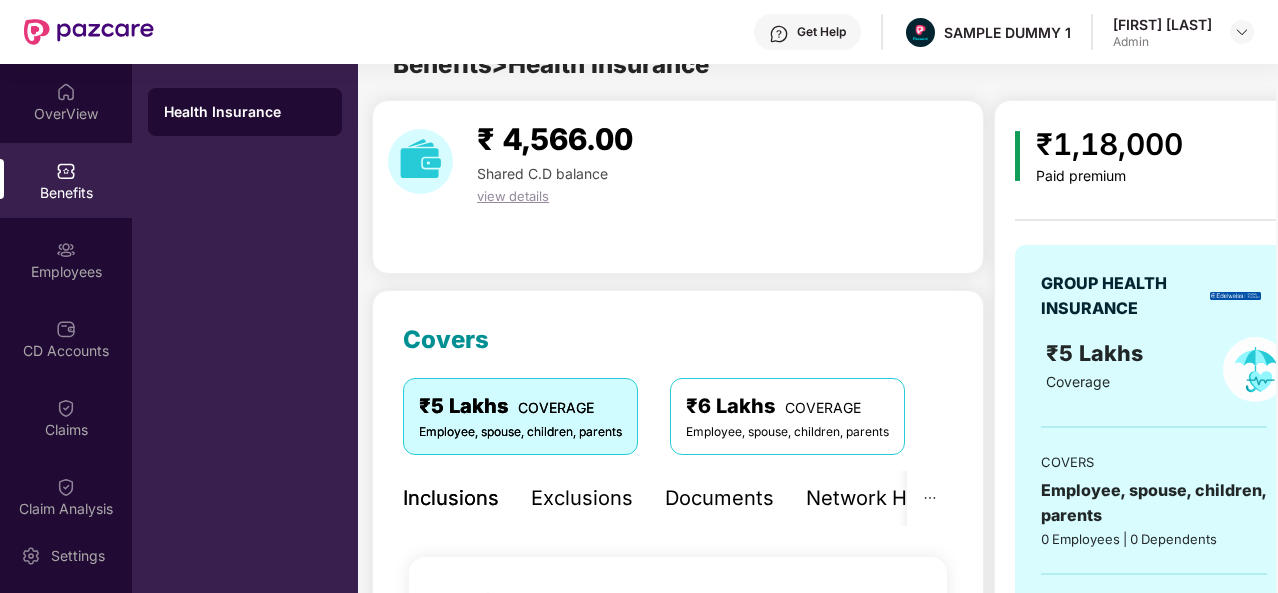 scroll, scrollTop: 128, scrollLeft: 0, axis: vertical 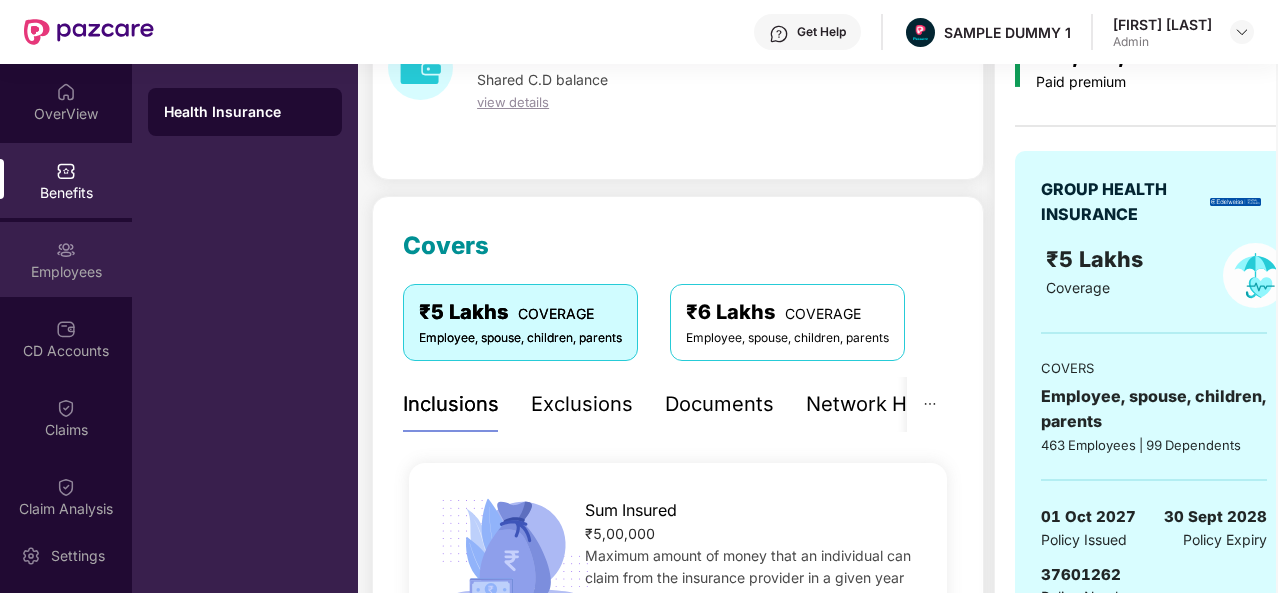click on "Employees" at bounding box center (66, 259) 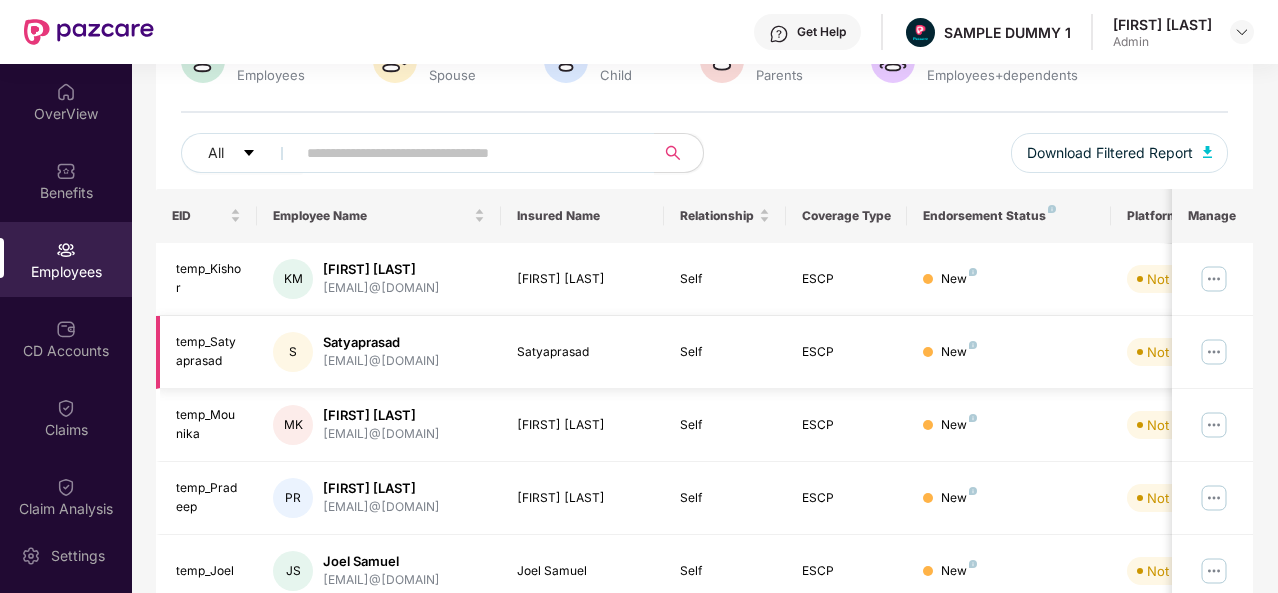 scroll, scrollTop: 0, scrollLeft: 0, axis: both 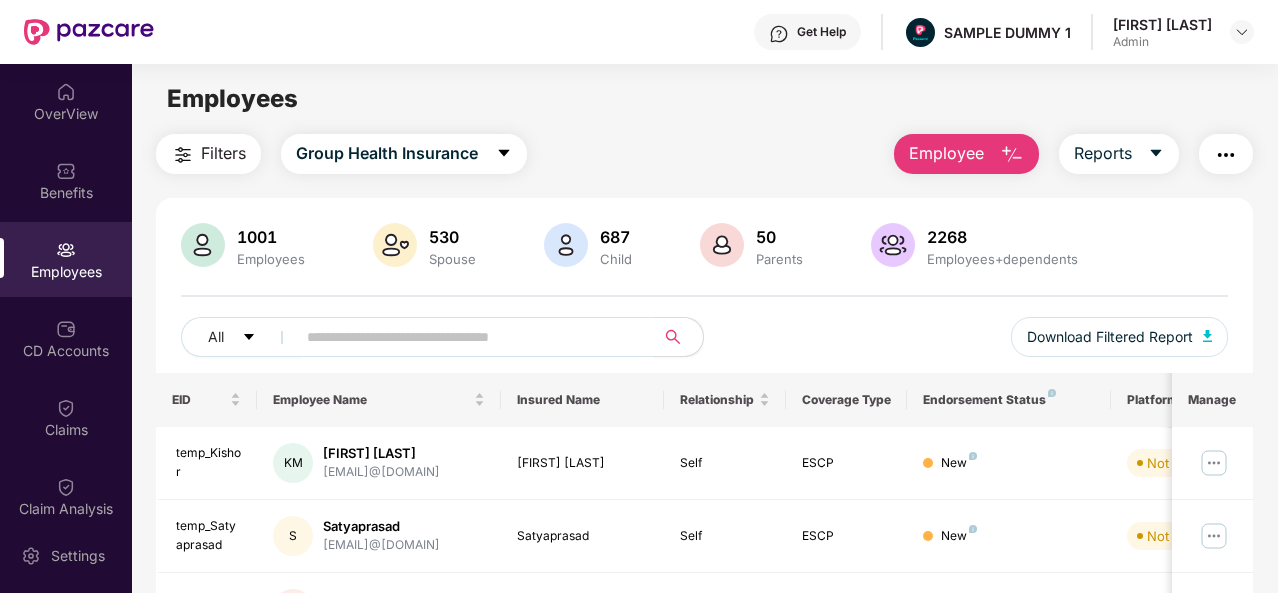drag, startPoint x: 1256, startPoint y: 145, endPoint x: 1229, endPoint y: 145, distance: 27 